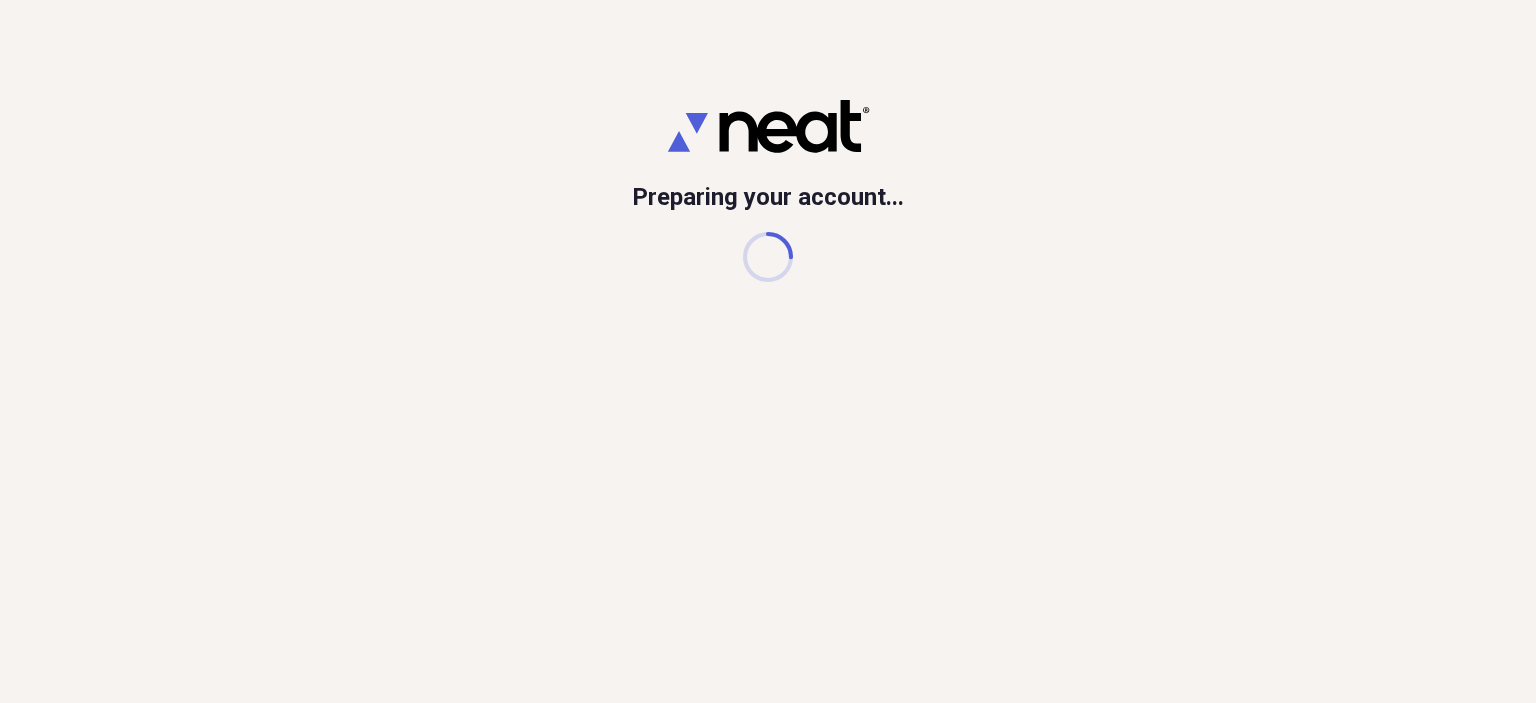 scroll, scrollTop: 0, scrollLeft: 0, axis: both 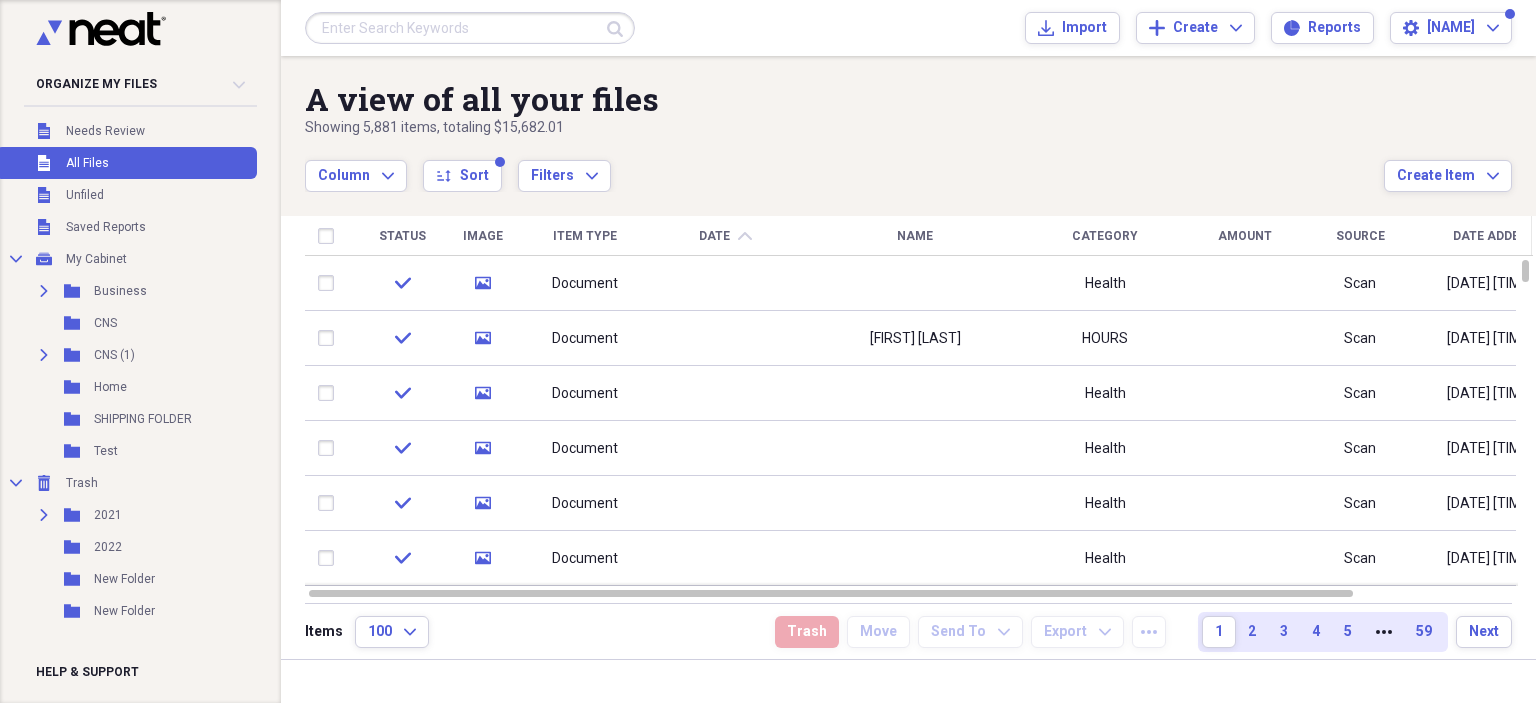 click at bounding box center [470, 28] 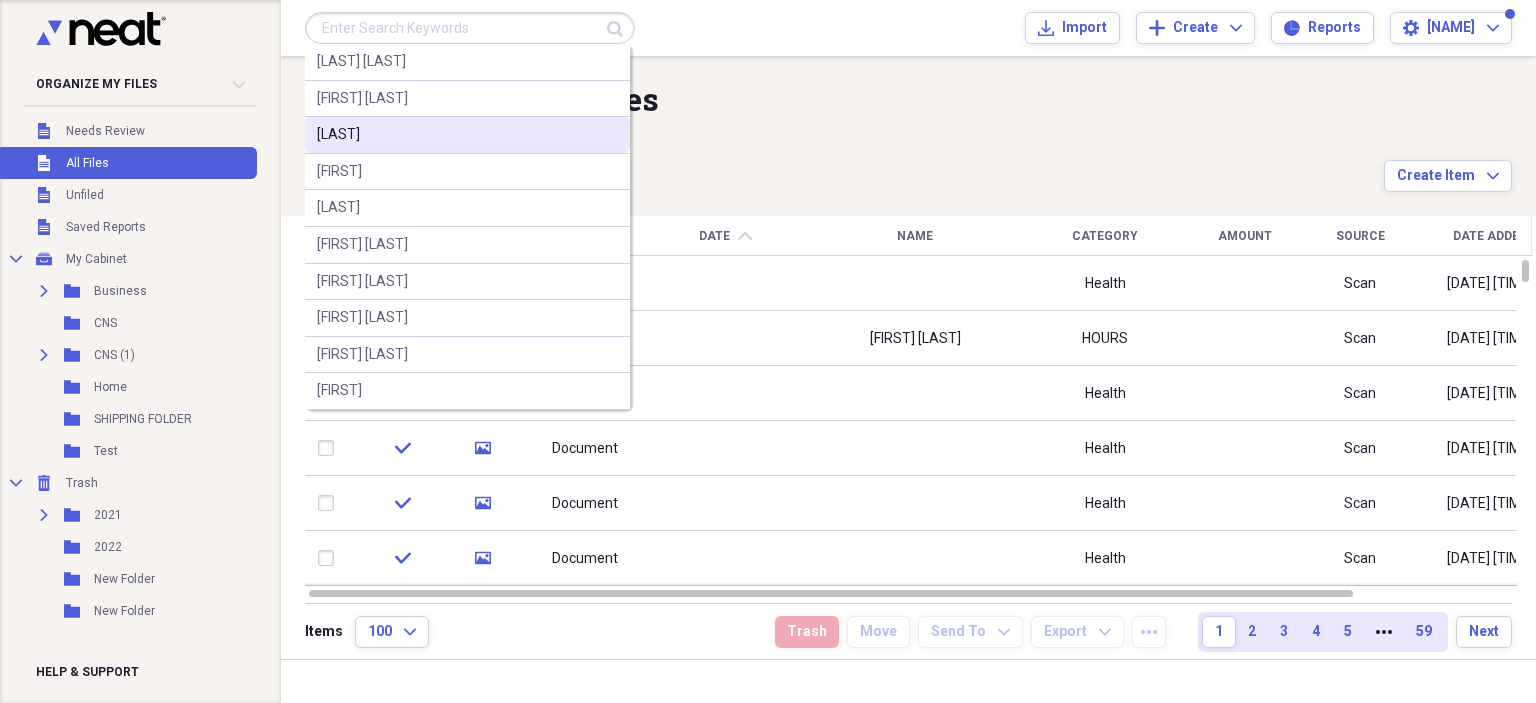 click on "[FIRST]" at bounding box center (338, 135) 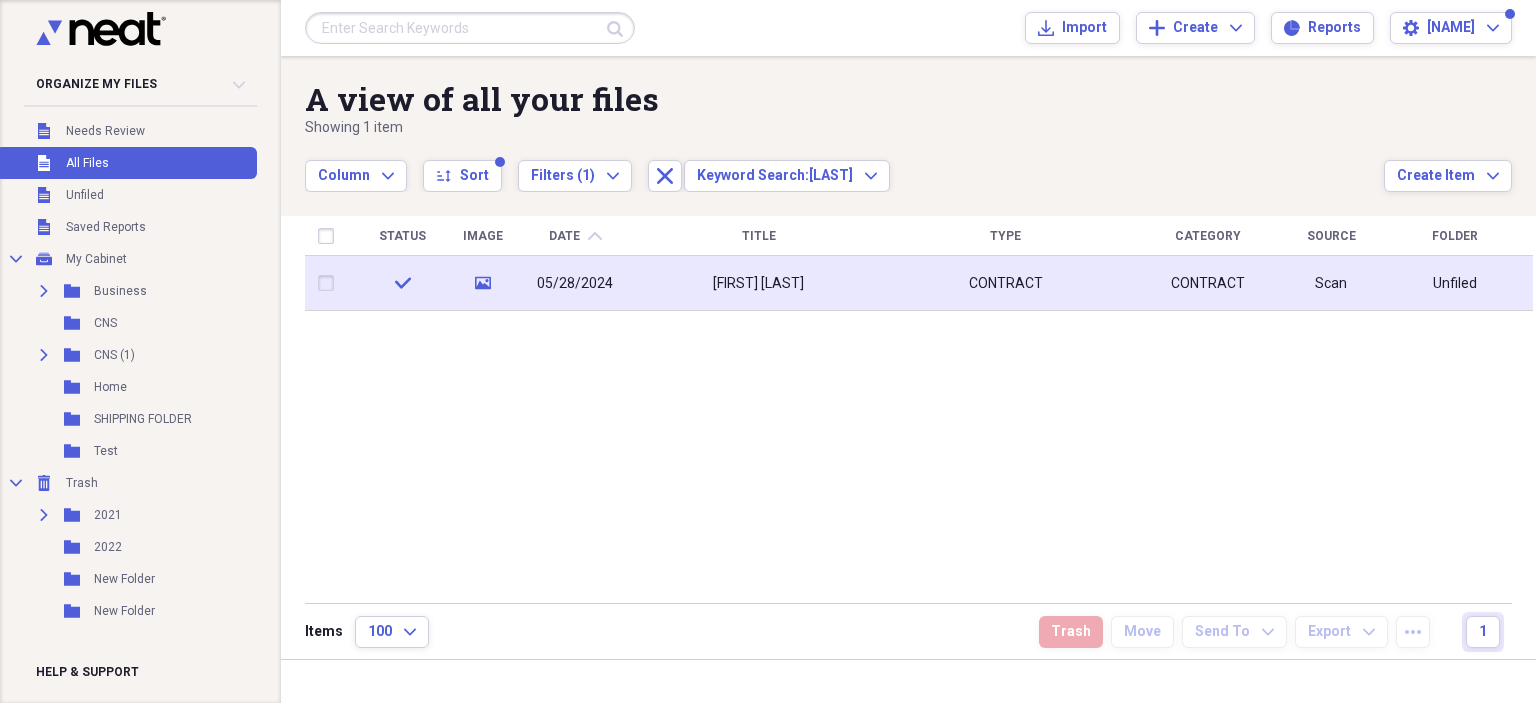 click on "MADELINE MILHAN" at bounding box center [758, 284] 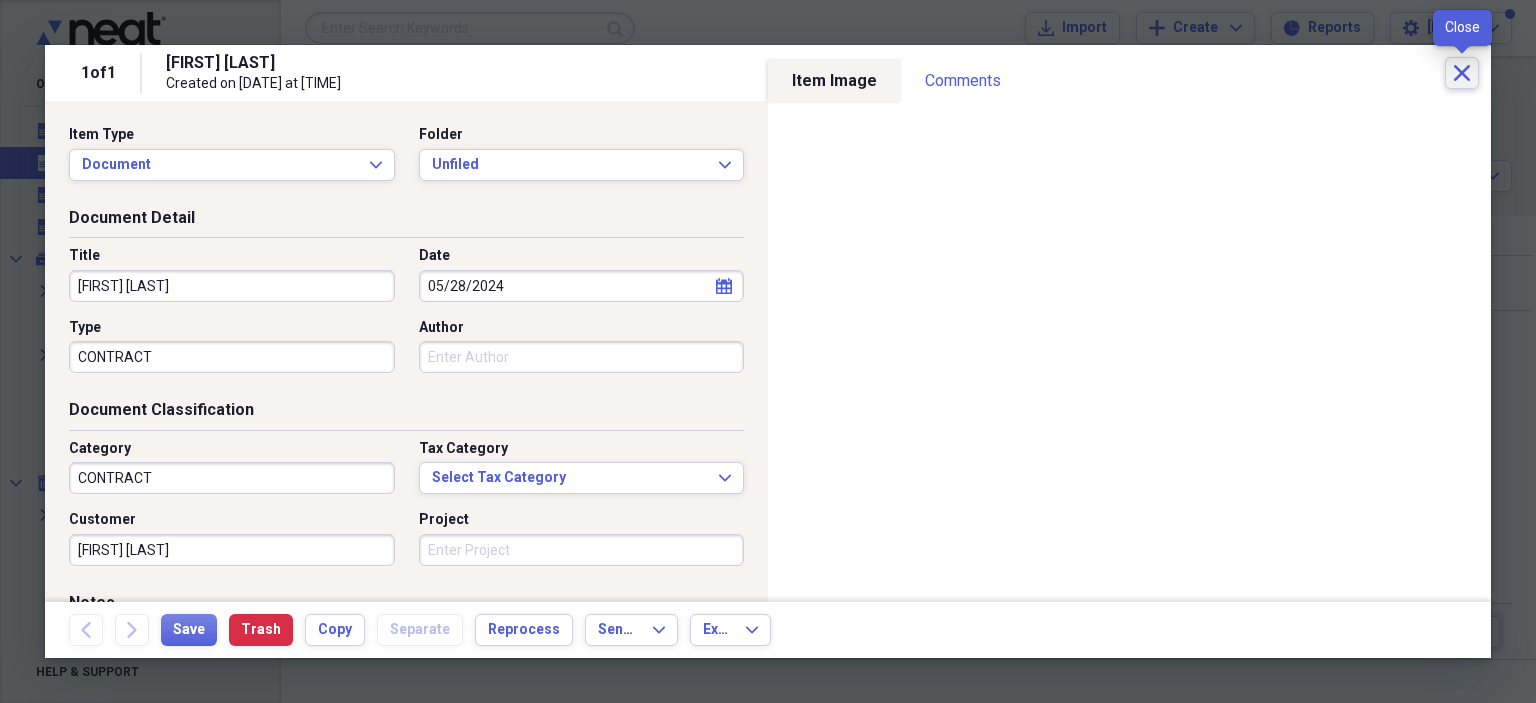 click 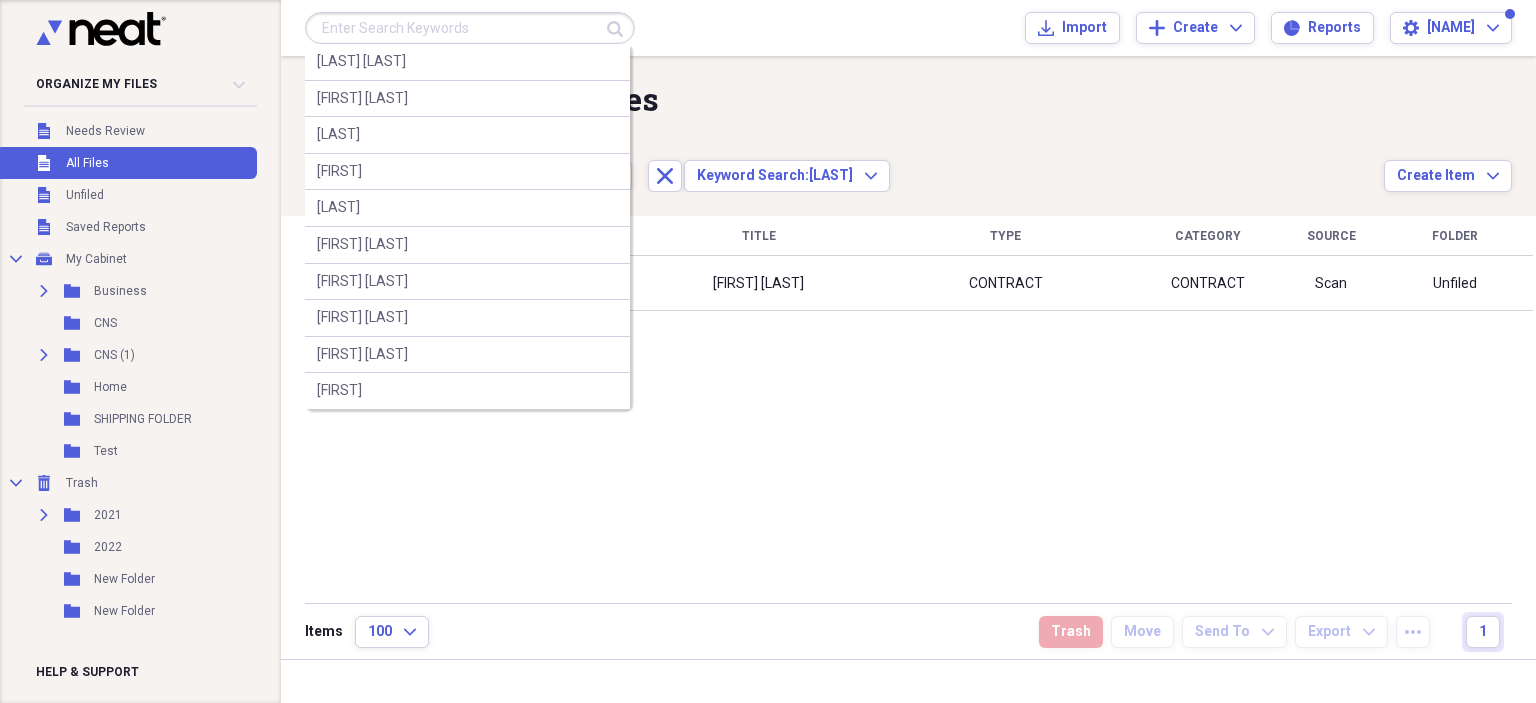 click at bounding box center [470, 28] 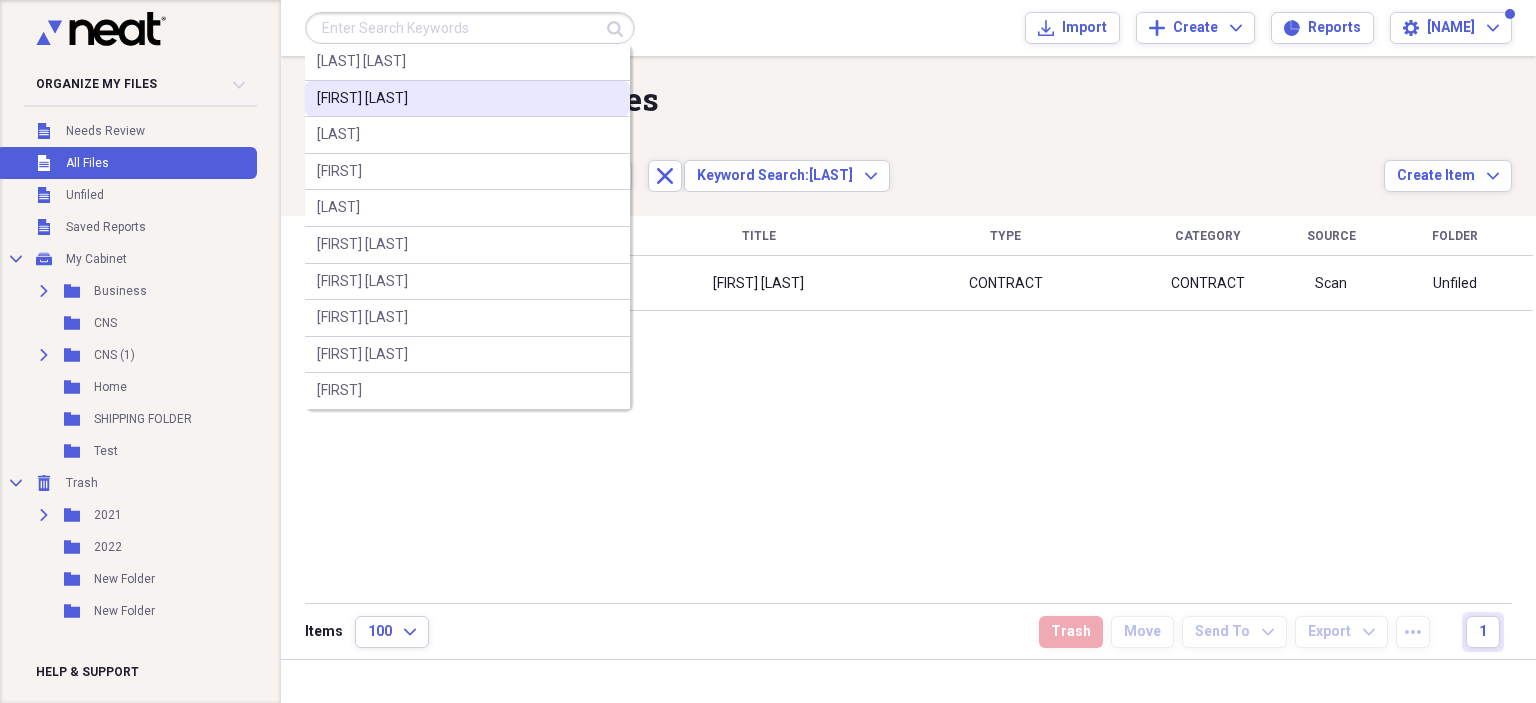 click on "[FIRST] [LAST]" at bounding box center [362, 99] 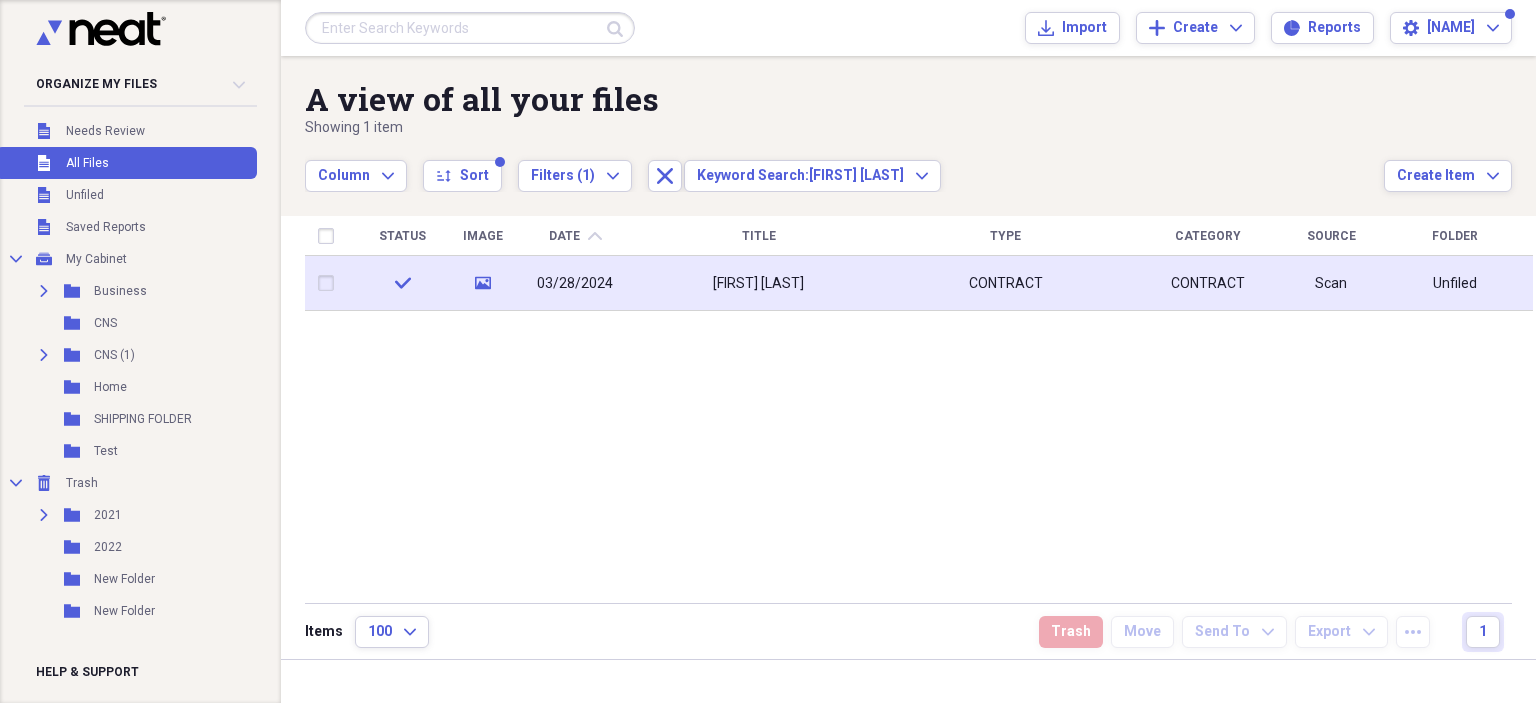 click on "CONTRACT" at bounding box center (1208, 284) 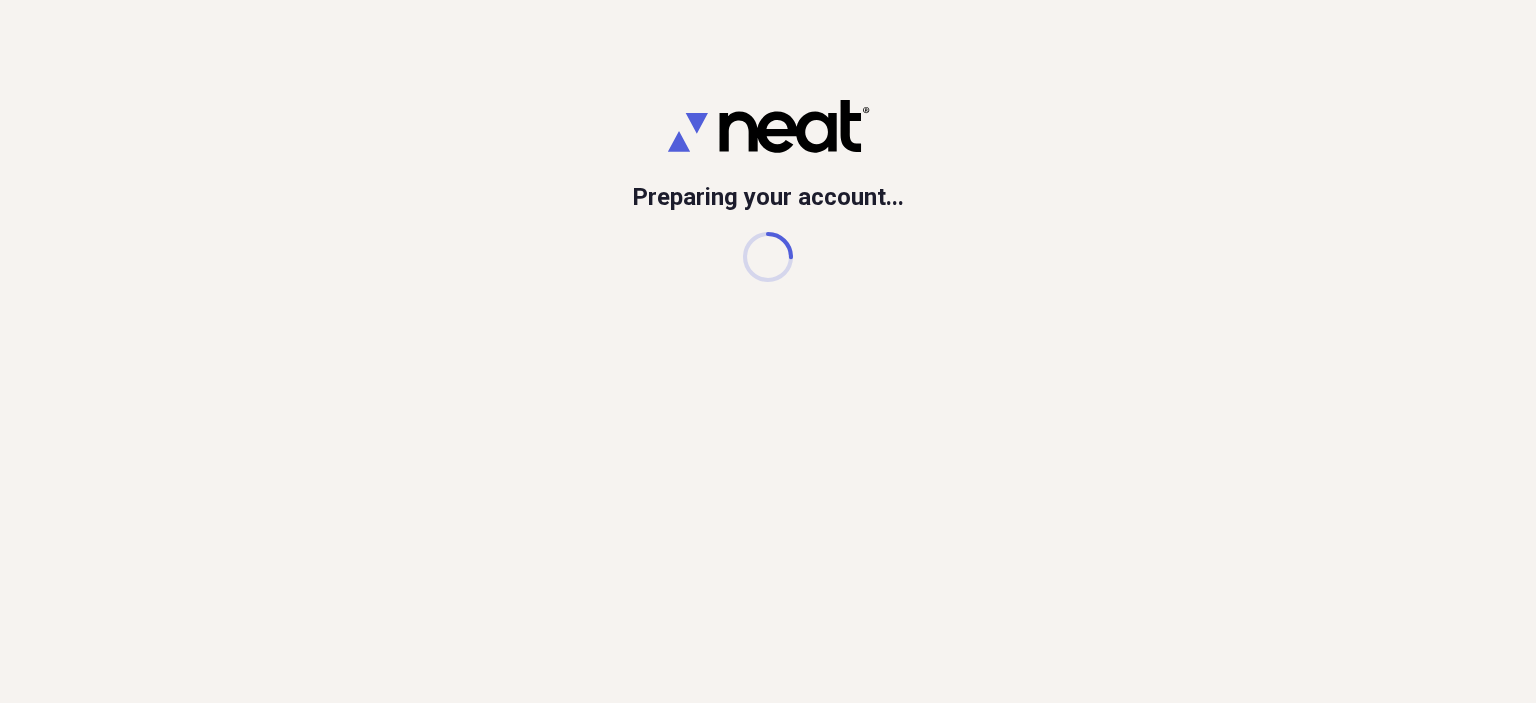 scroll, scrollTop: 0, scrollLeft: 0, axis: both 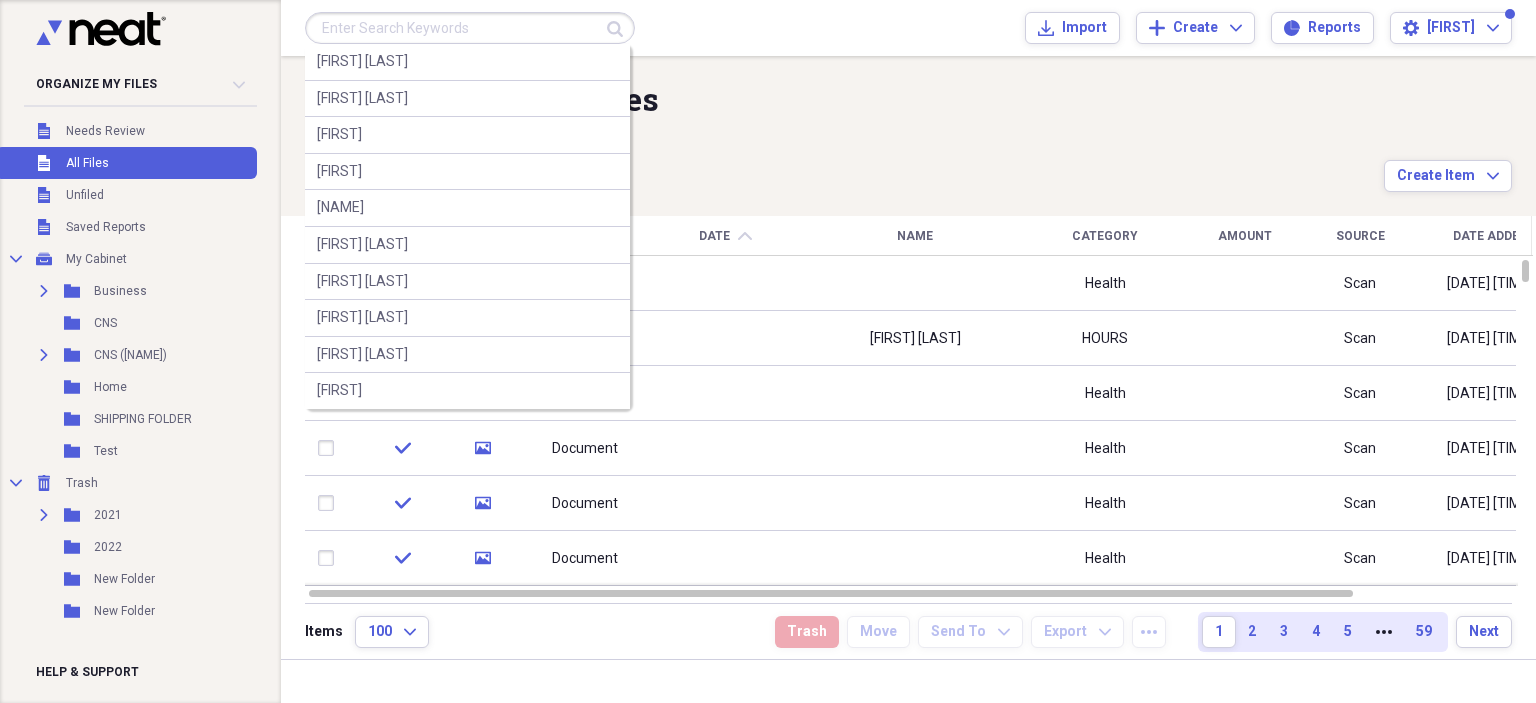 click at bounding box center [470, 28] 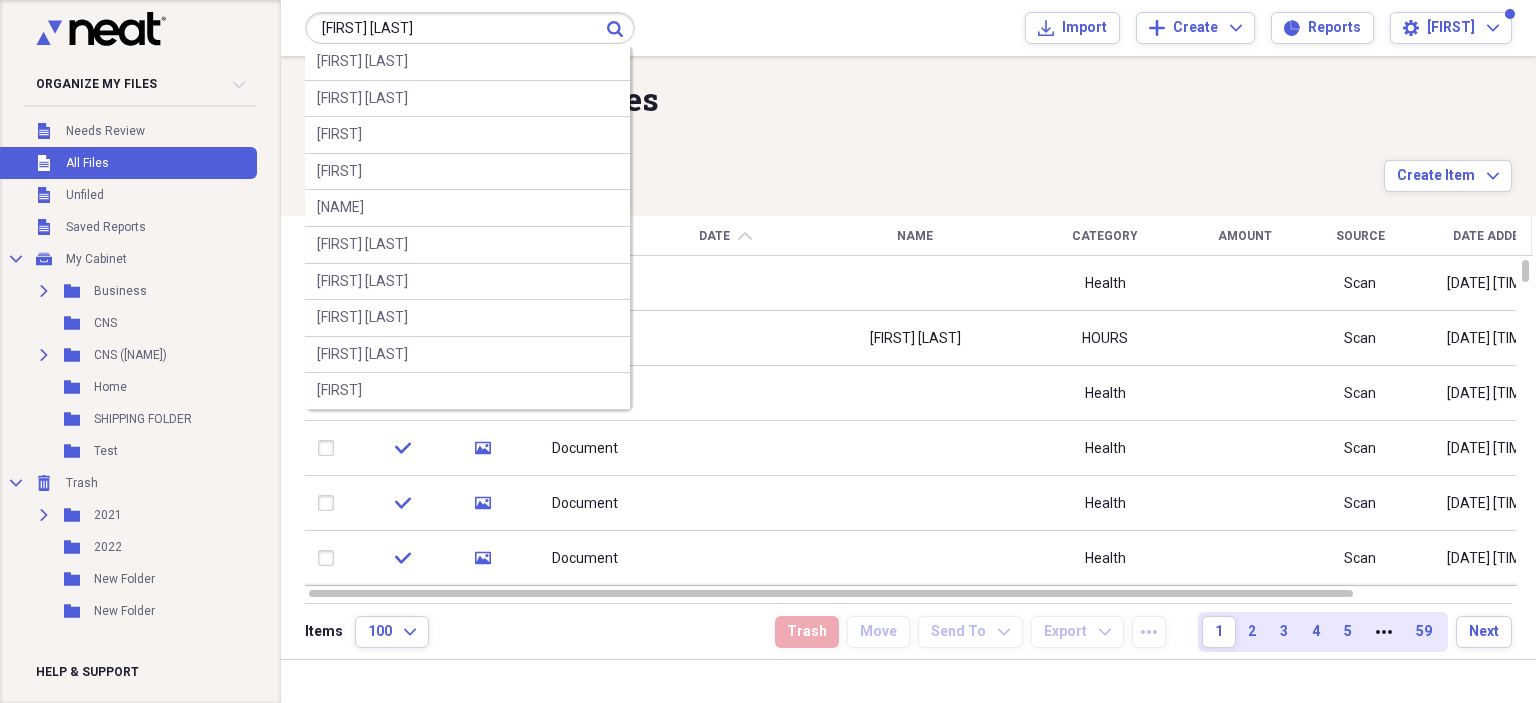 type on "[FIRST] [LAST]" 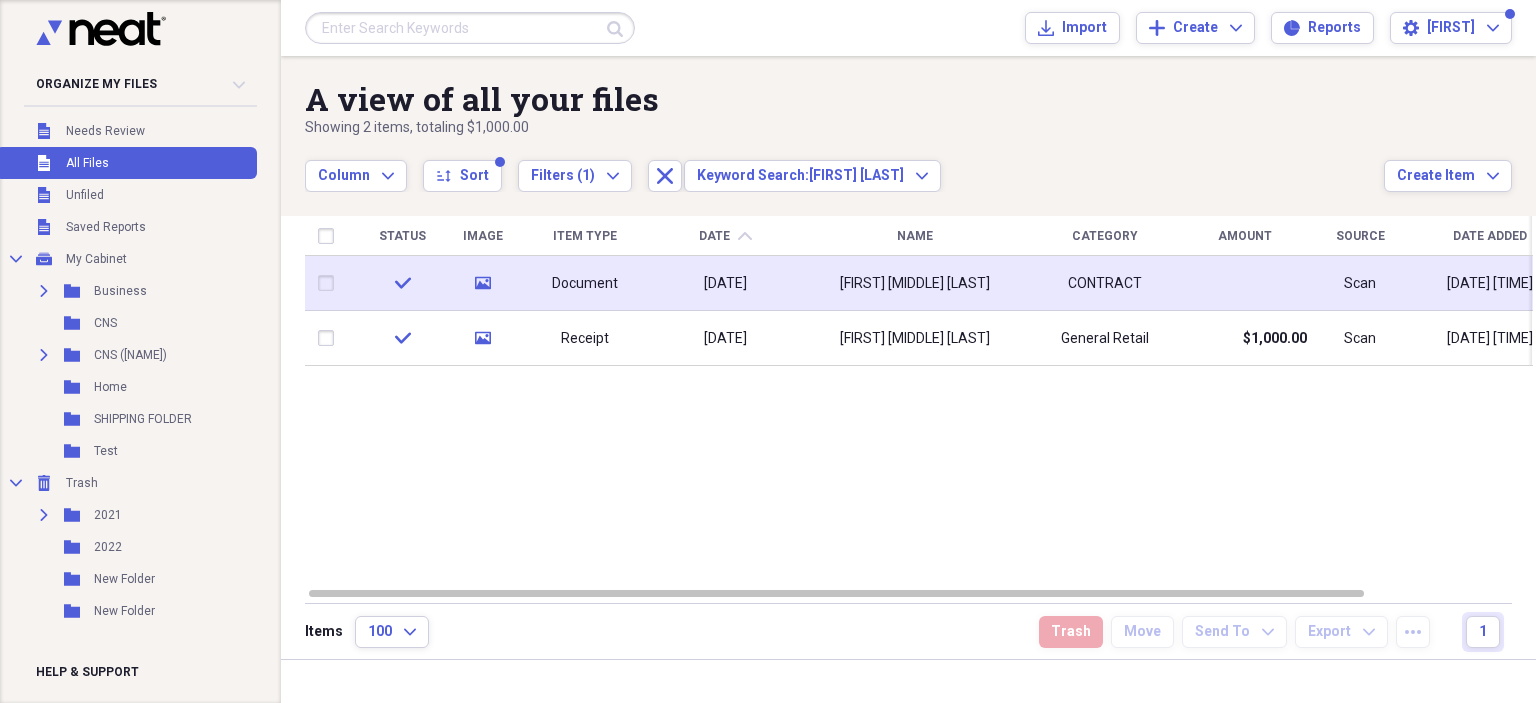 click on "[FIRST] [MIDDLE] [LAST]" at bounding box center (915, 284) 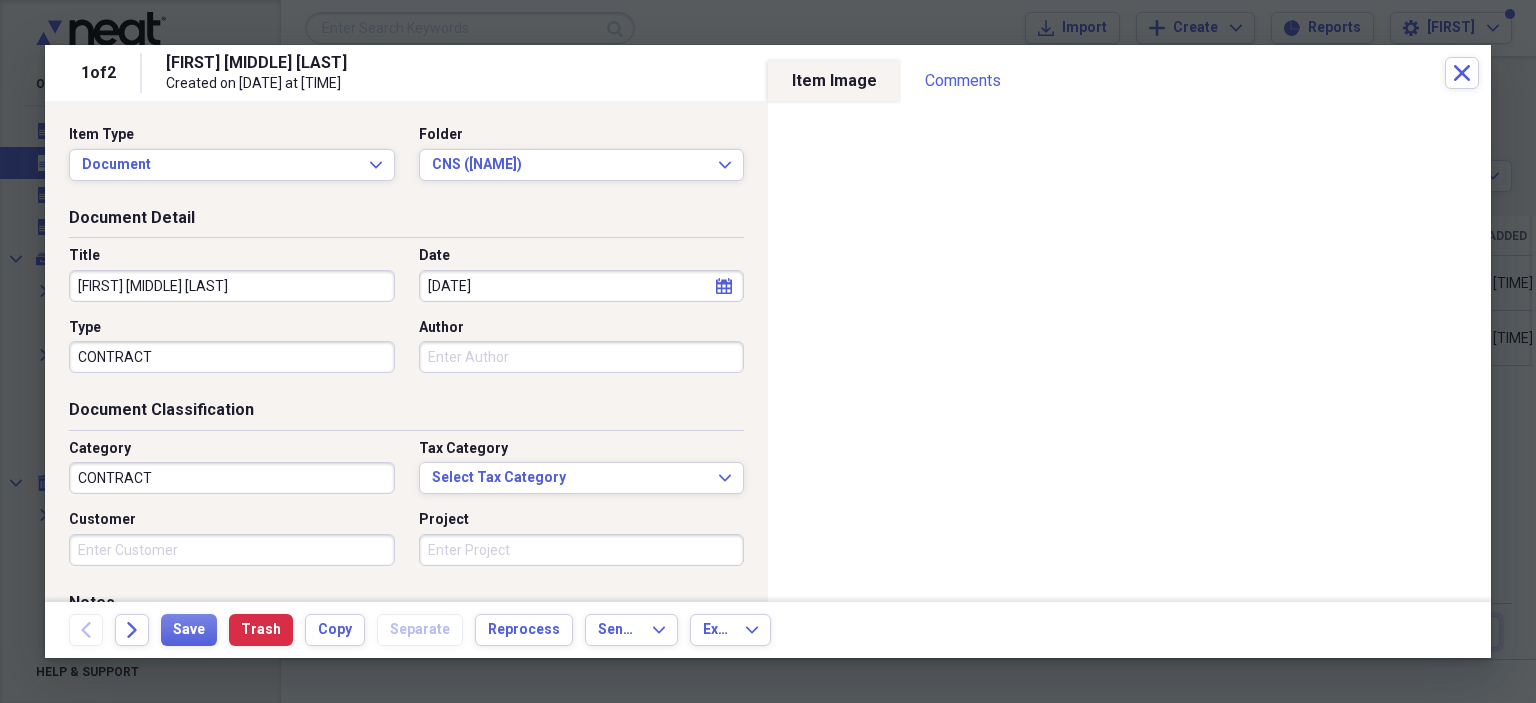 drag, startPoint x: 635, startPoint y: 392, endPoint x: 599, endPoint y: 399, distance: 36.67424 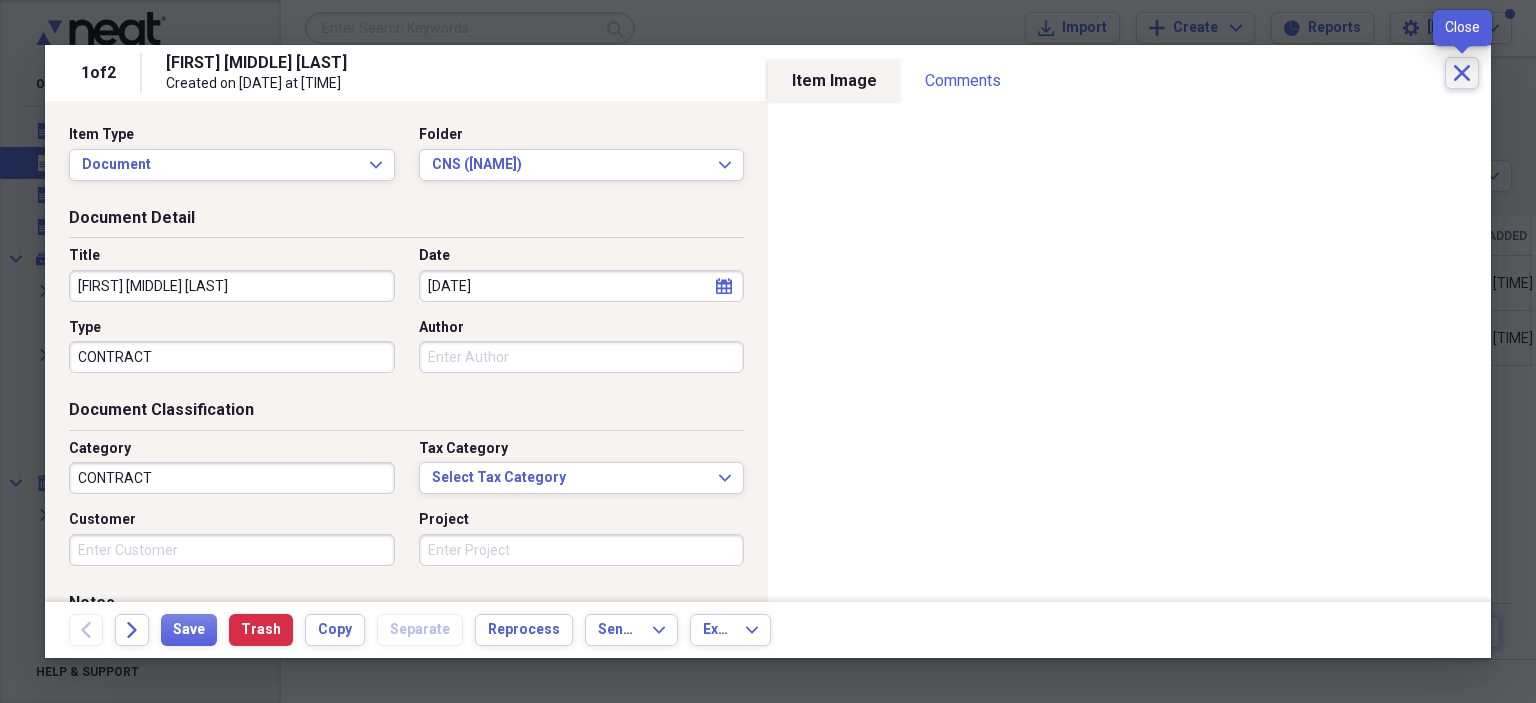 click on "Close" at bounding box center (1462, 73) 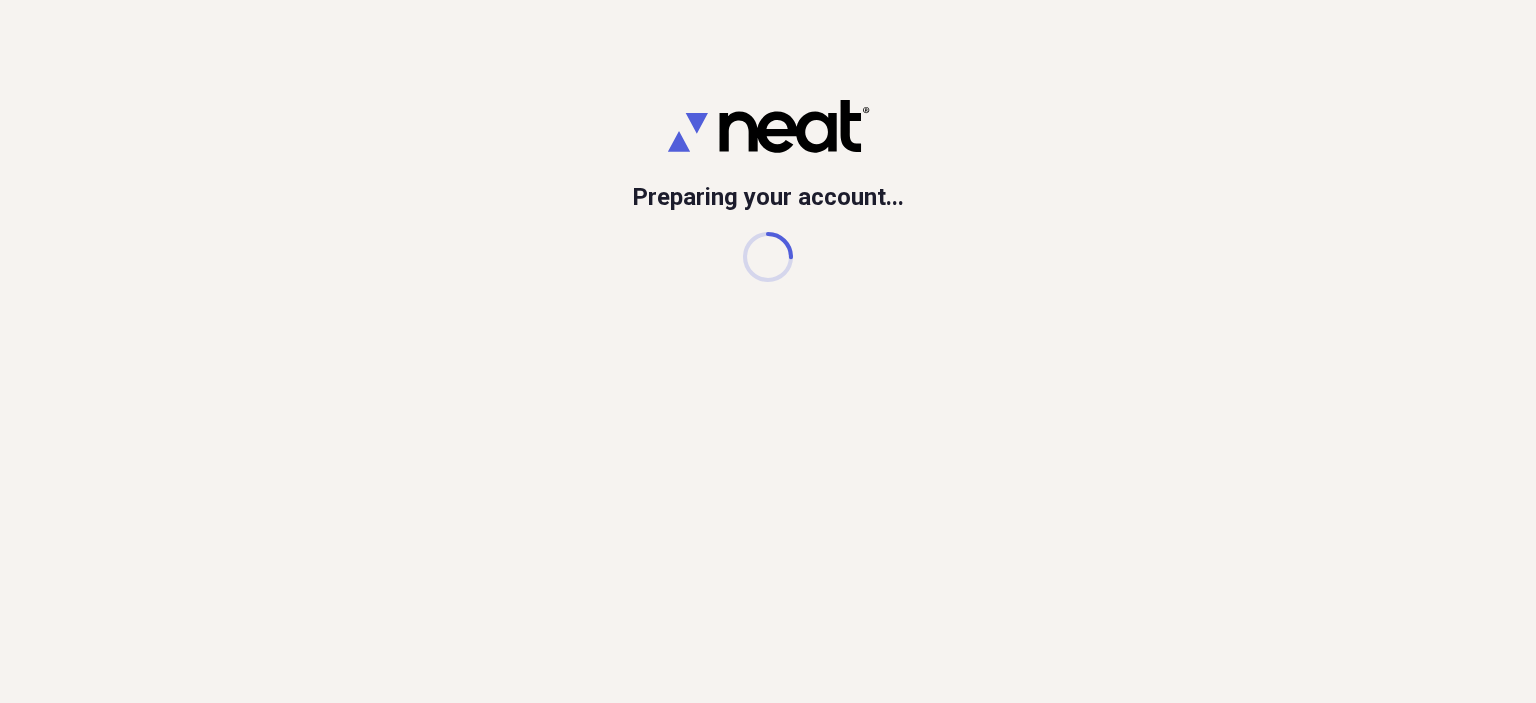 scroll, scrollTop: 0, scrollLeft: 0, axis: both 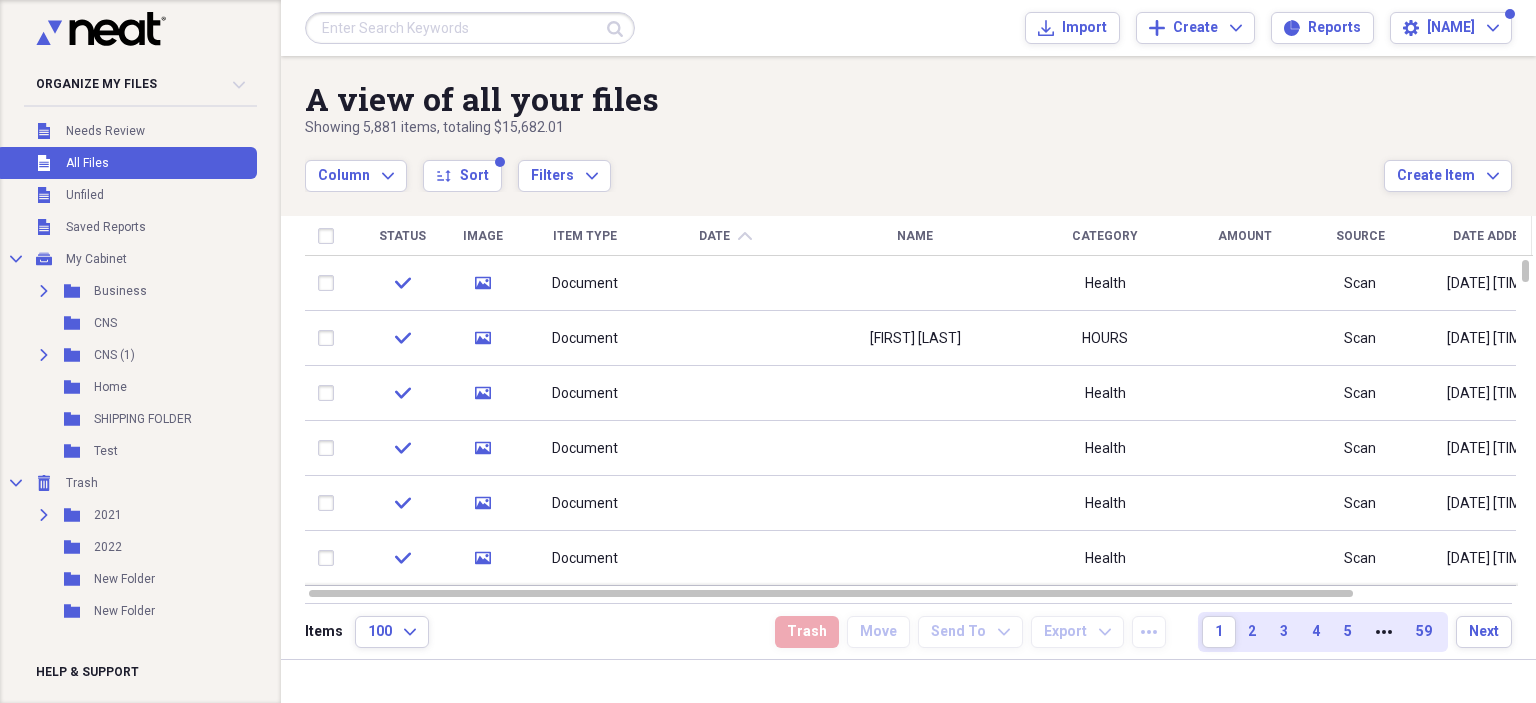 click at bounding box center [470, 28] 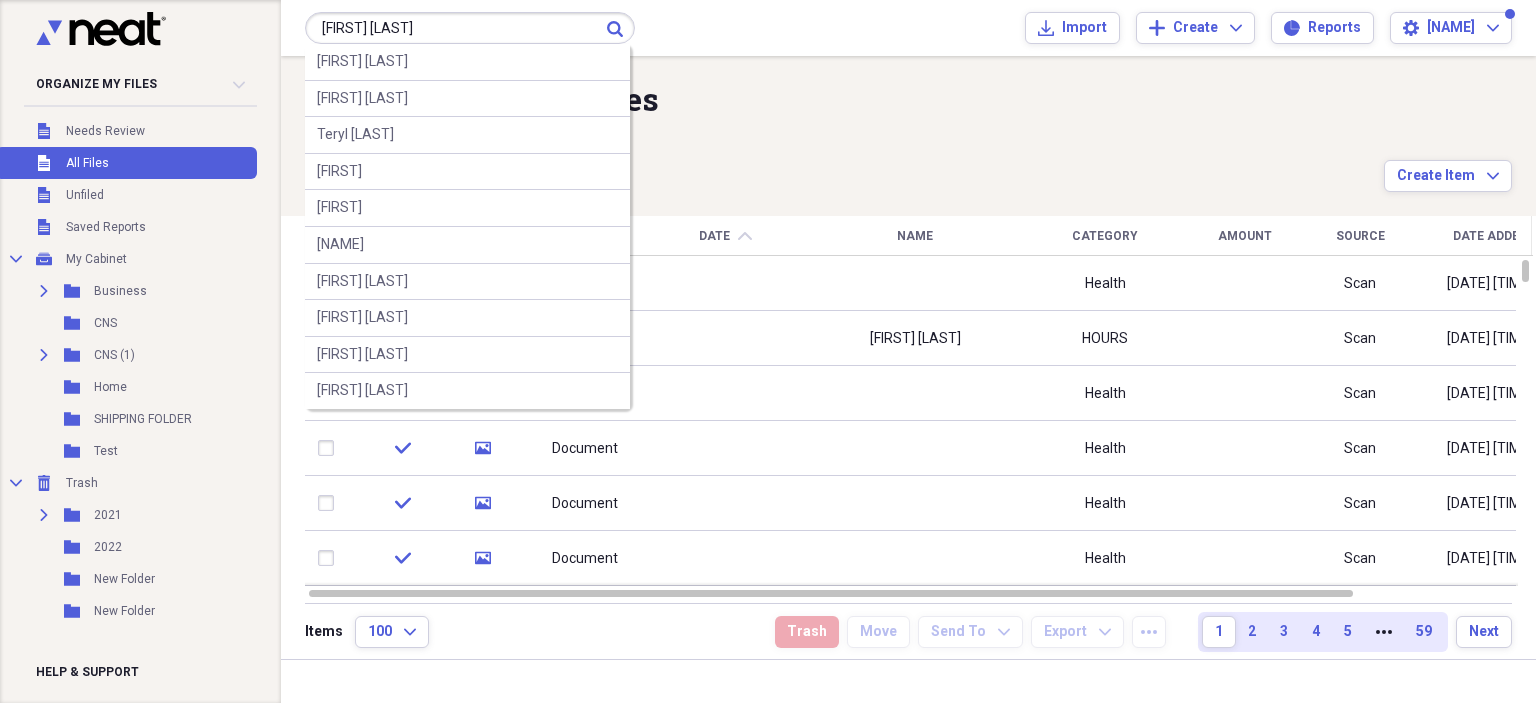 type on "stacey carter" 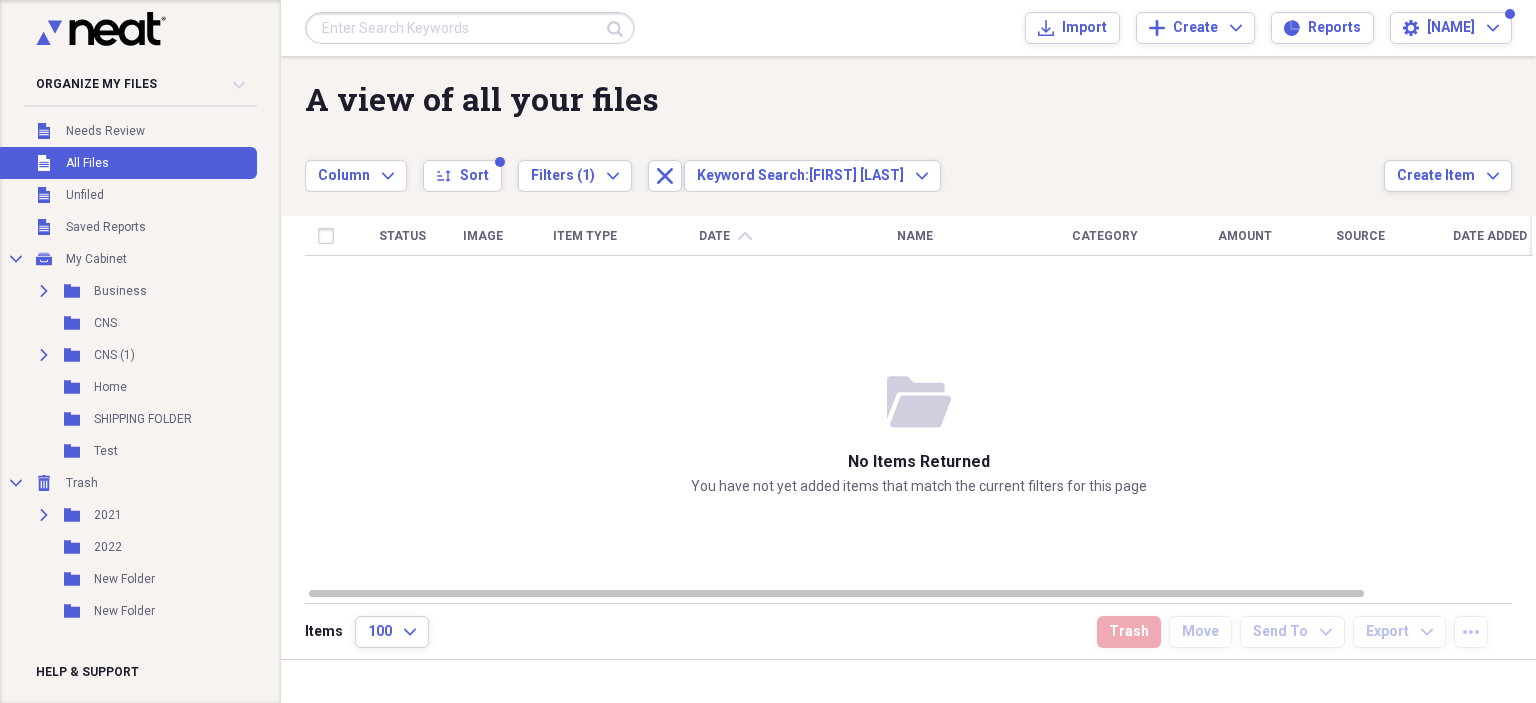 click at bounding box center (470, 28) 